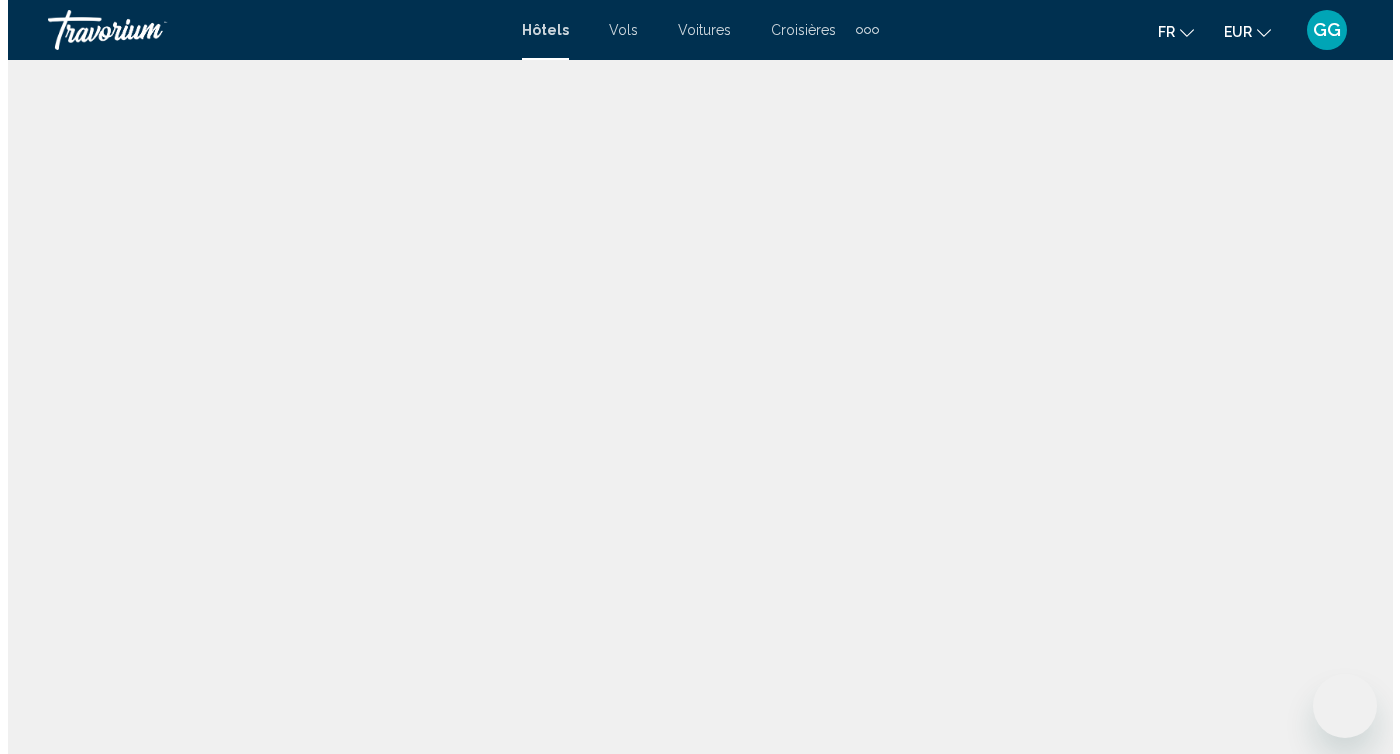 scroll, scrollTop: 0, scrollLeft: 0, axis: both 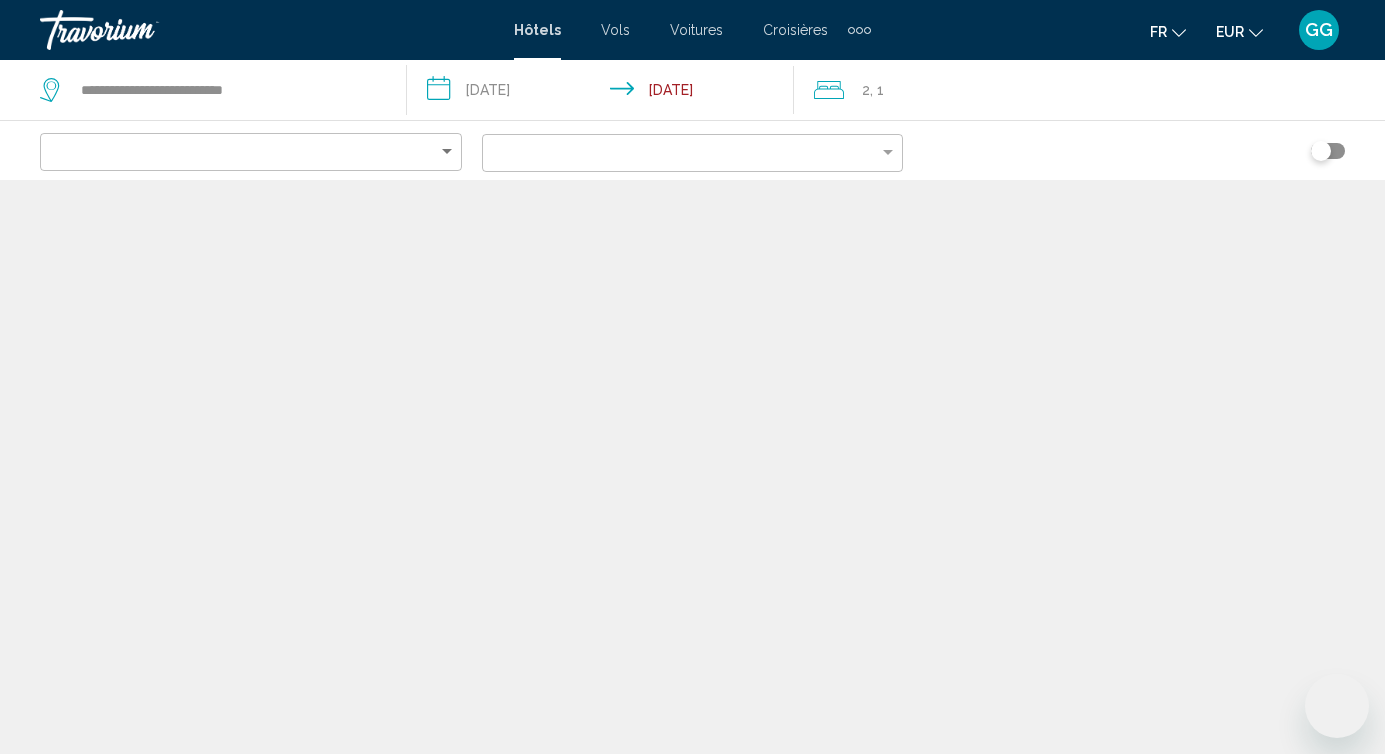 click at bounding box center [140, 30] 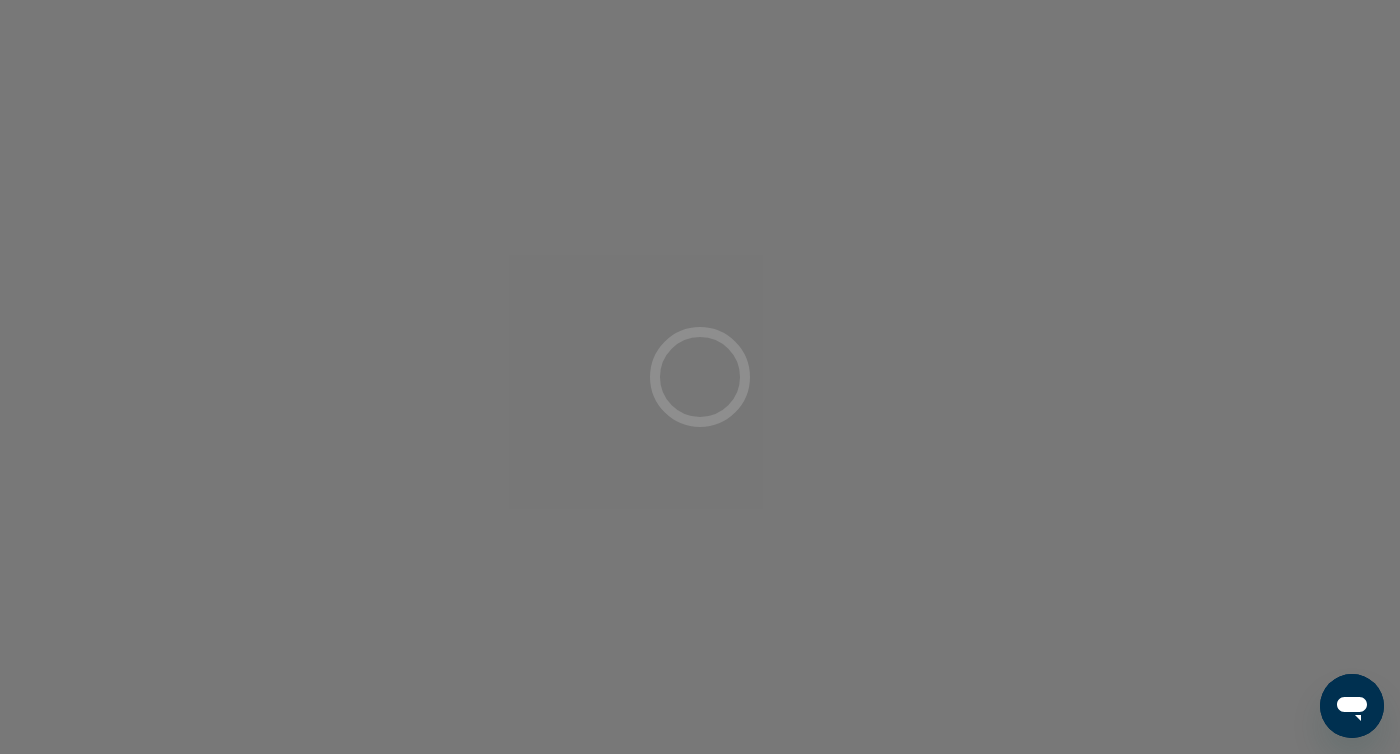 scroll, scrollTop: 0, scrollLeft: 0, axis: both 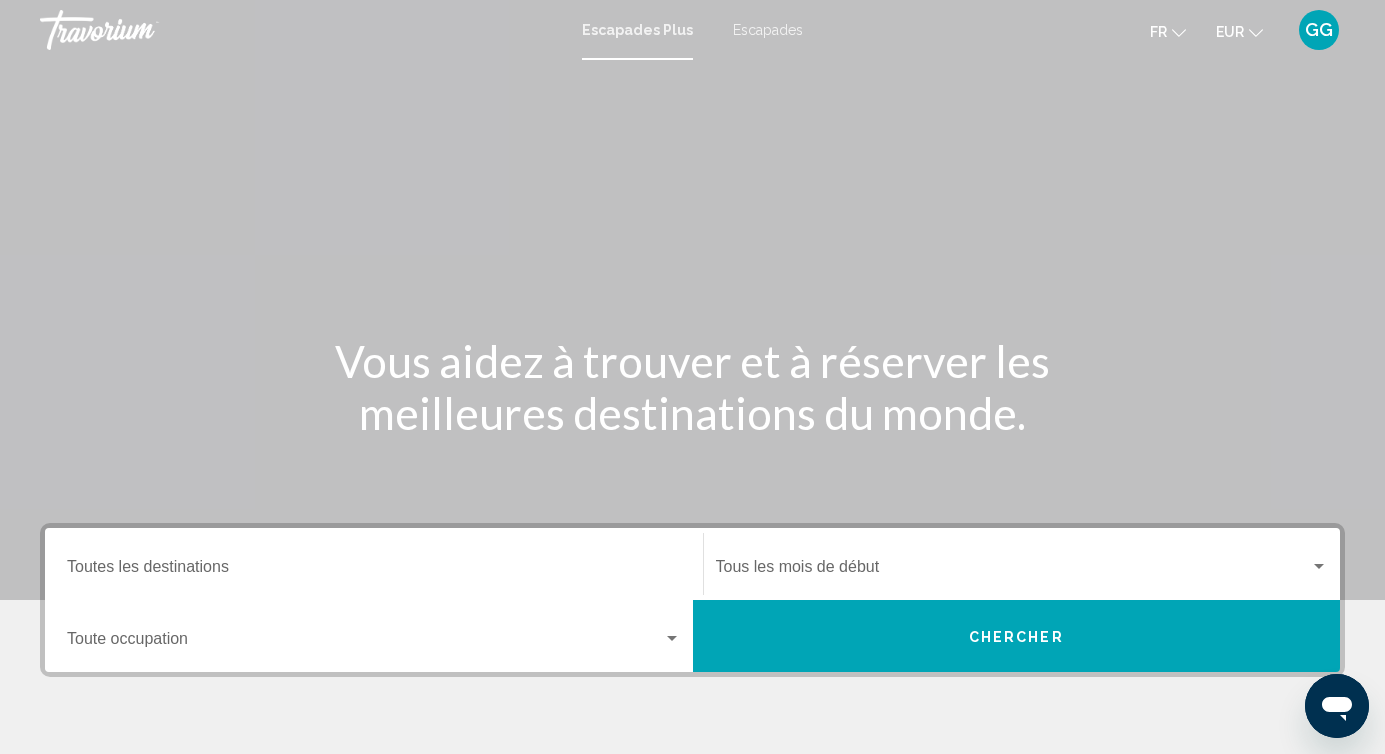 click on "Destination Toutes les destinations" at bounding box center (374, 571) 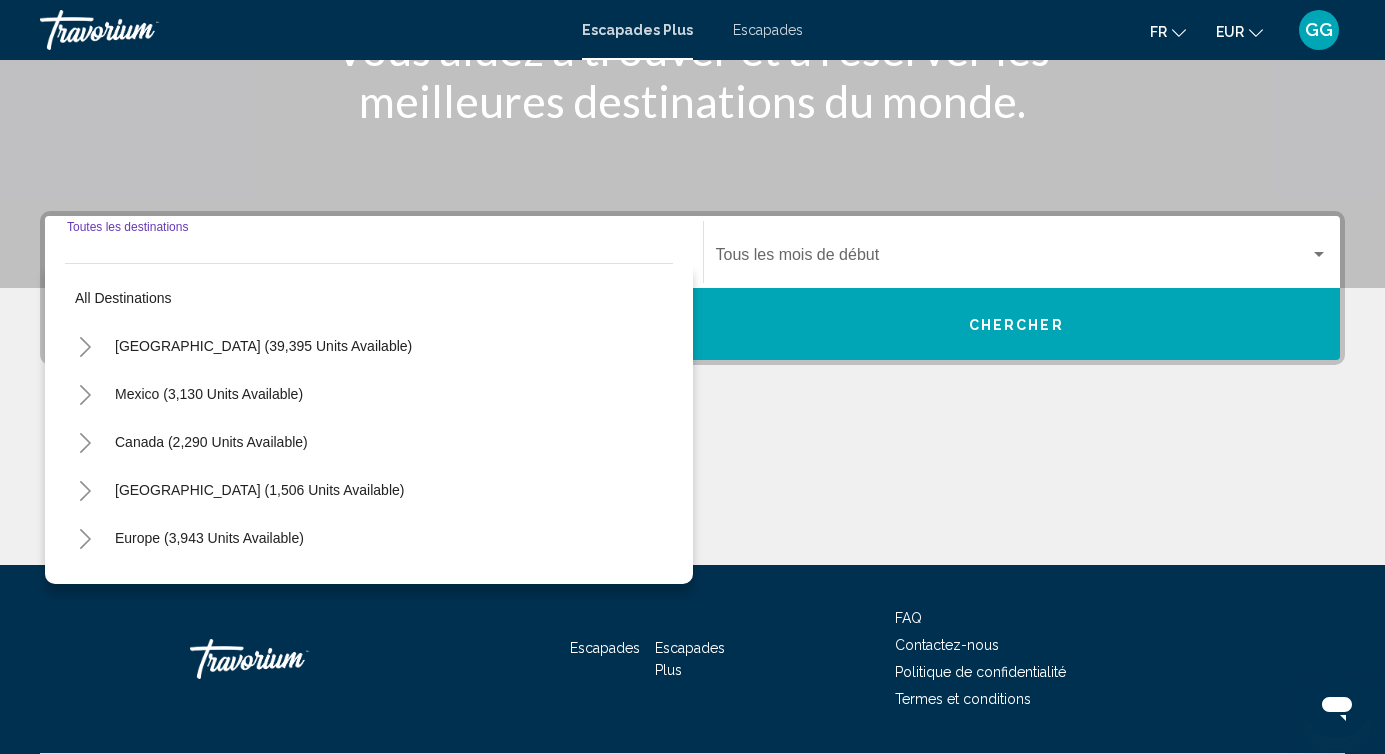 scroll, scrollTop: 368, scrollLeft: 0, axis: vertical 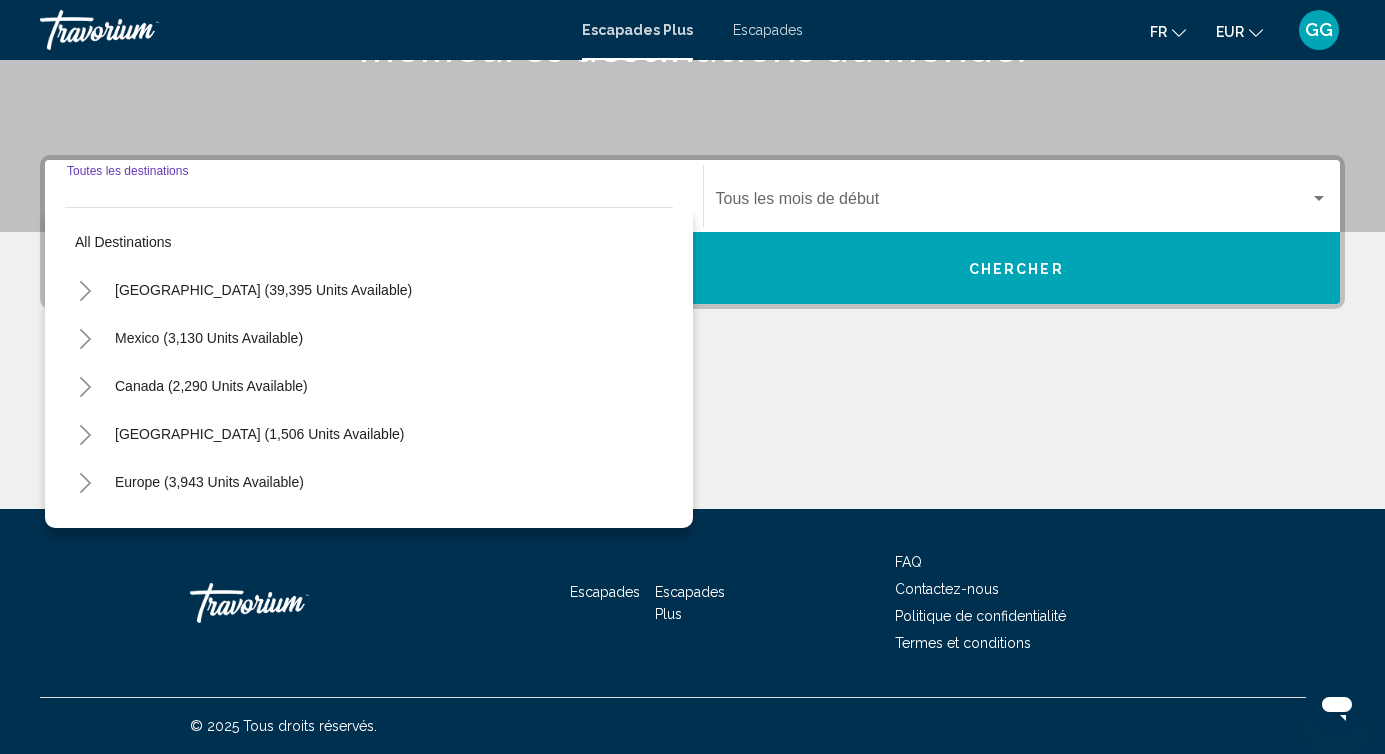 click 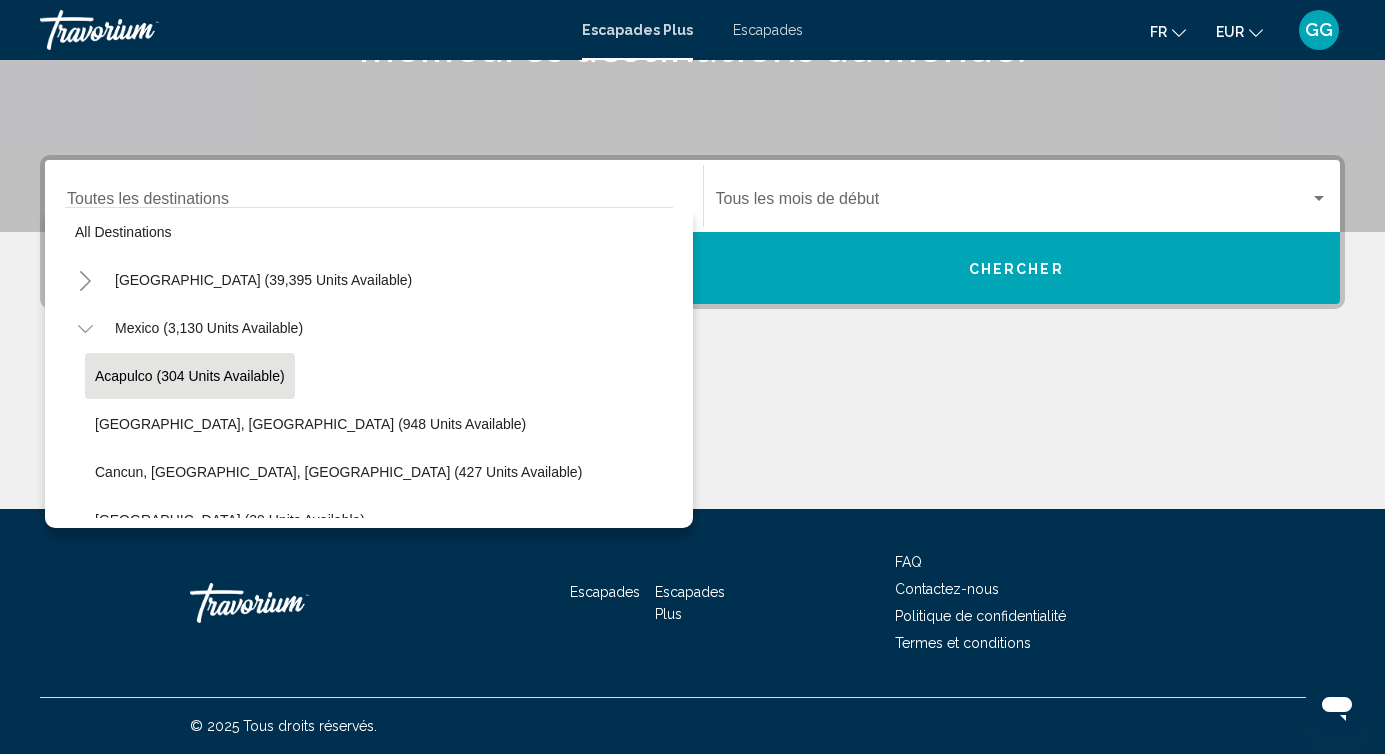 scroll, scrollTop: 0, scrollLeft: 0, axis: both 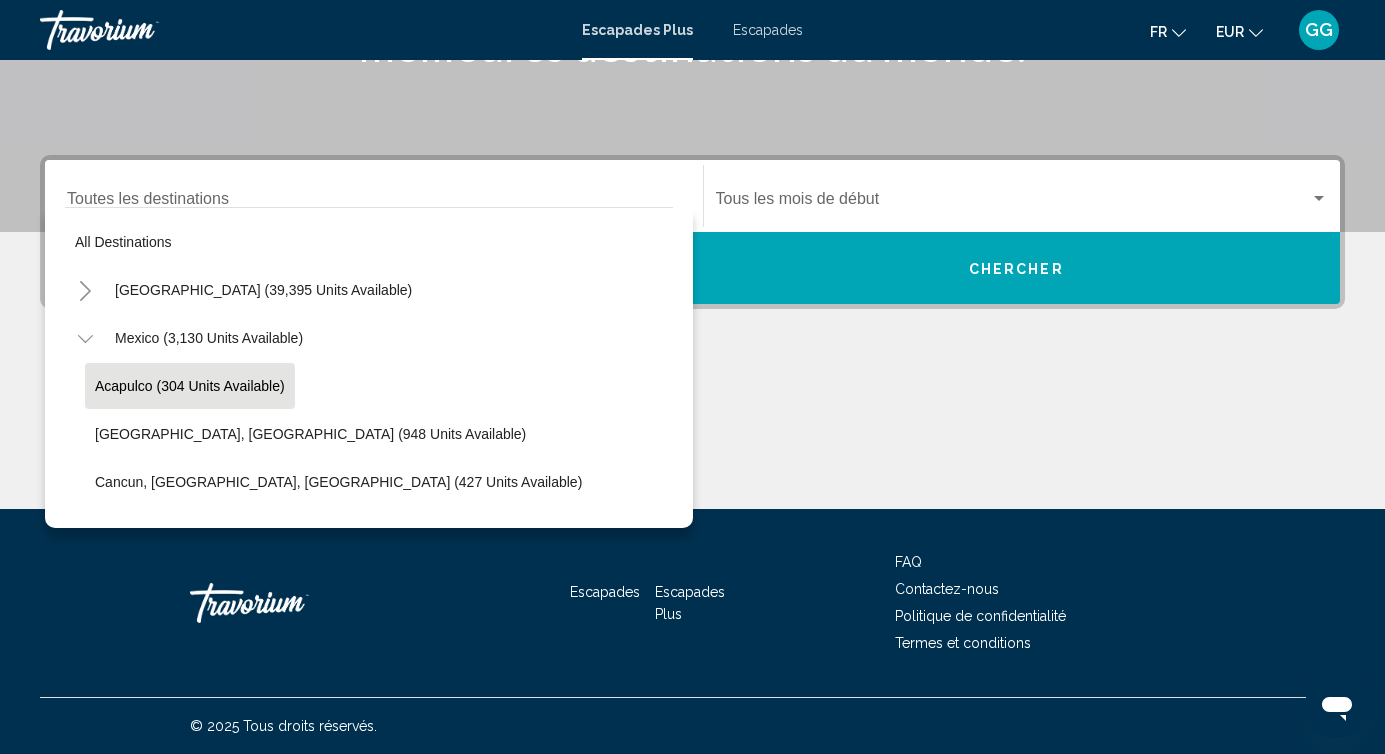 click on "Acapulco (304 units available)" 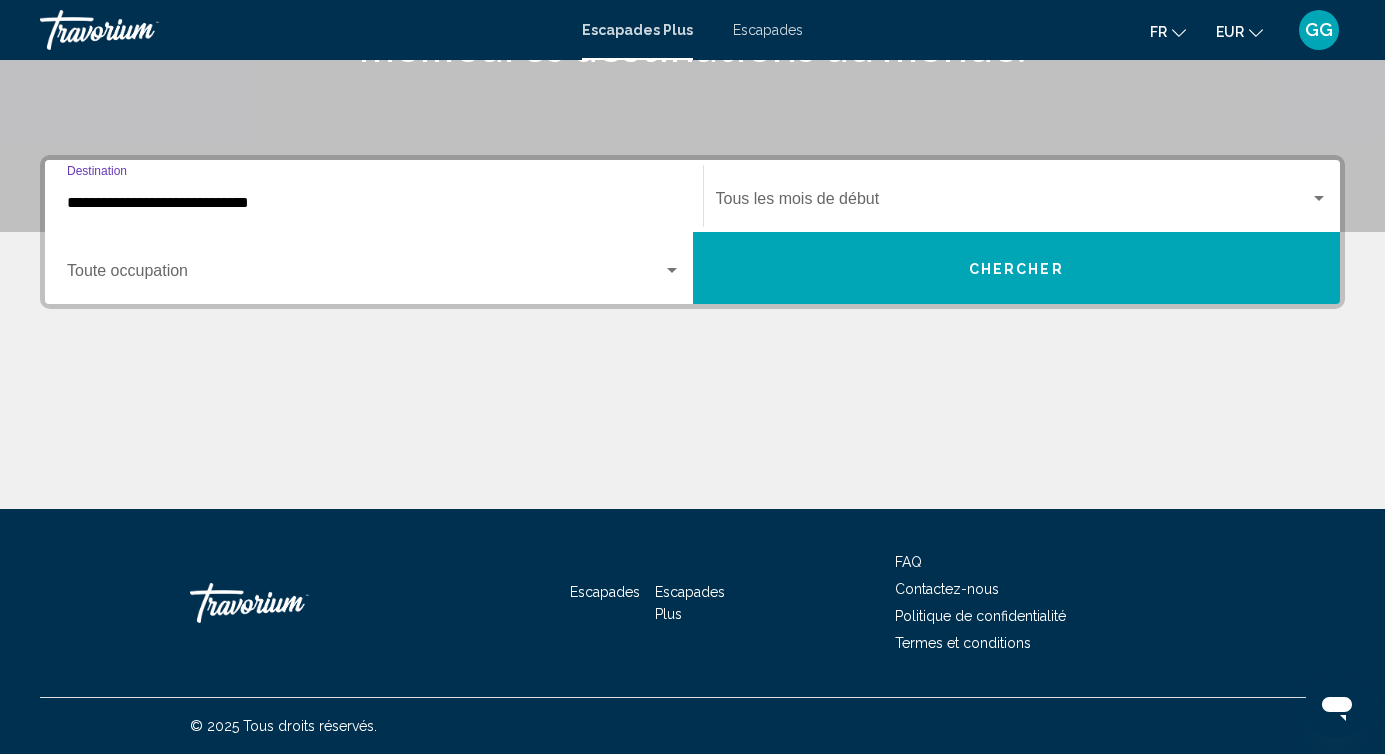 click at bounding box center [1013, 203] 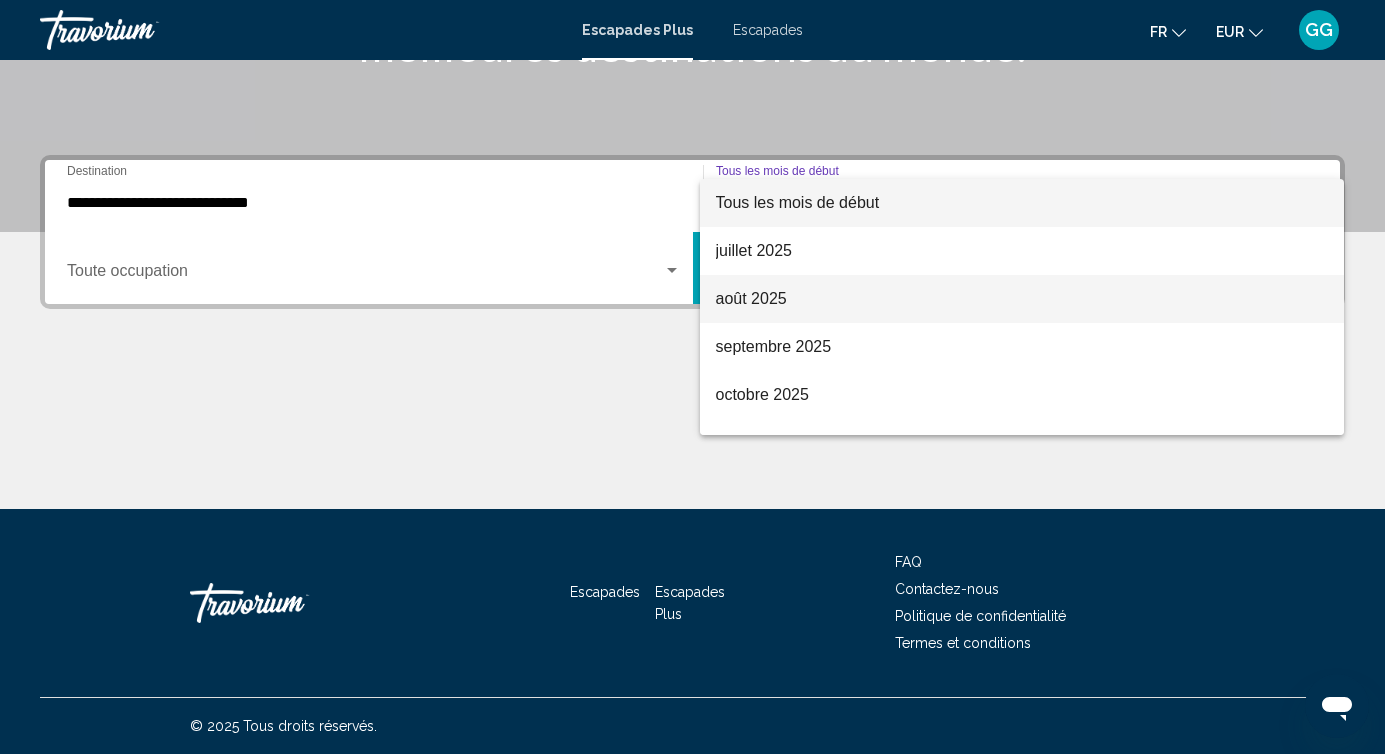 click on "août 2025" at bounding box center (1022, 299) 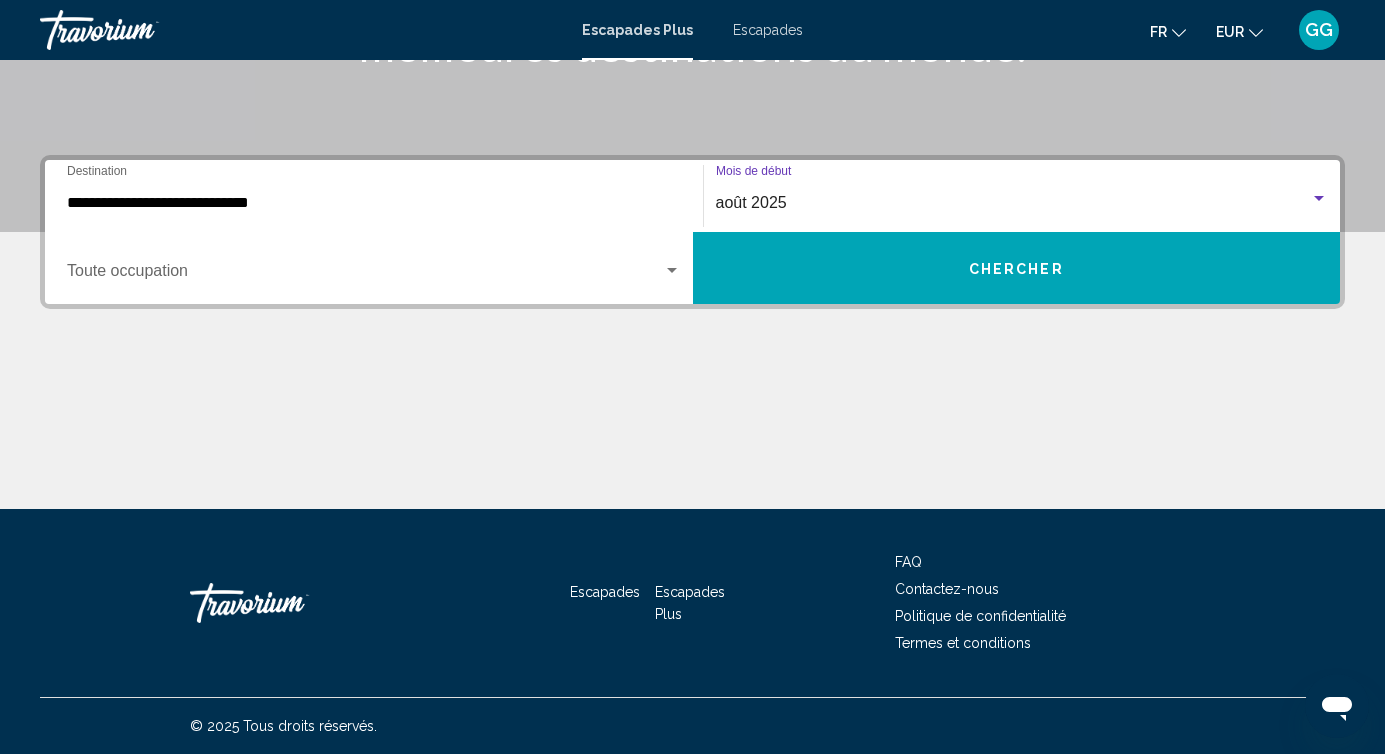 click on "Occupation Toute occupation" at bounding box center [374, 268] 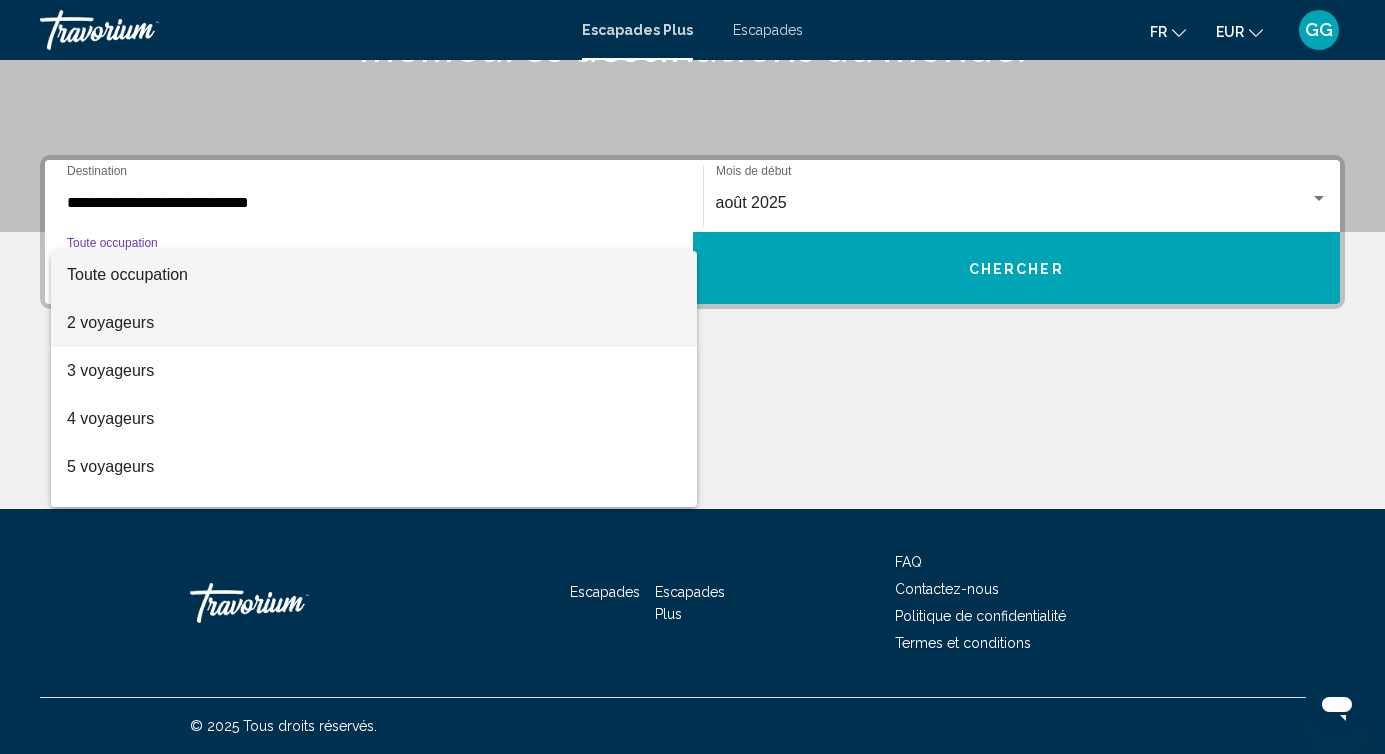 click on "2 voyageurs" at bounding box center [374, 323] 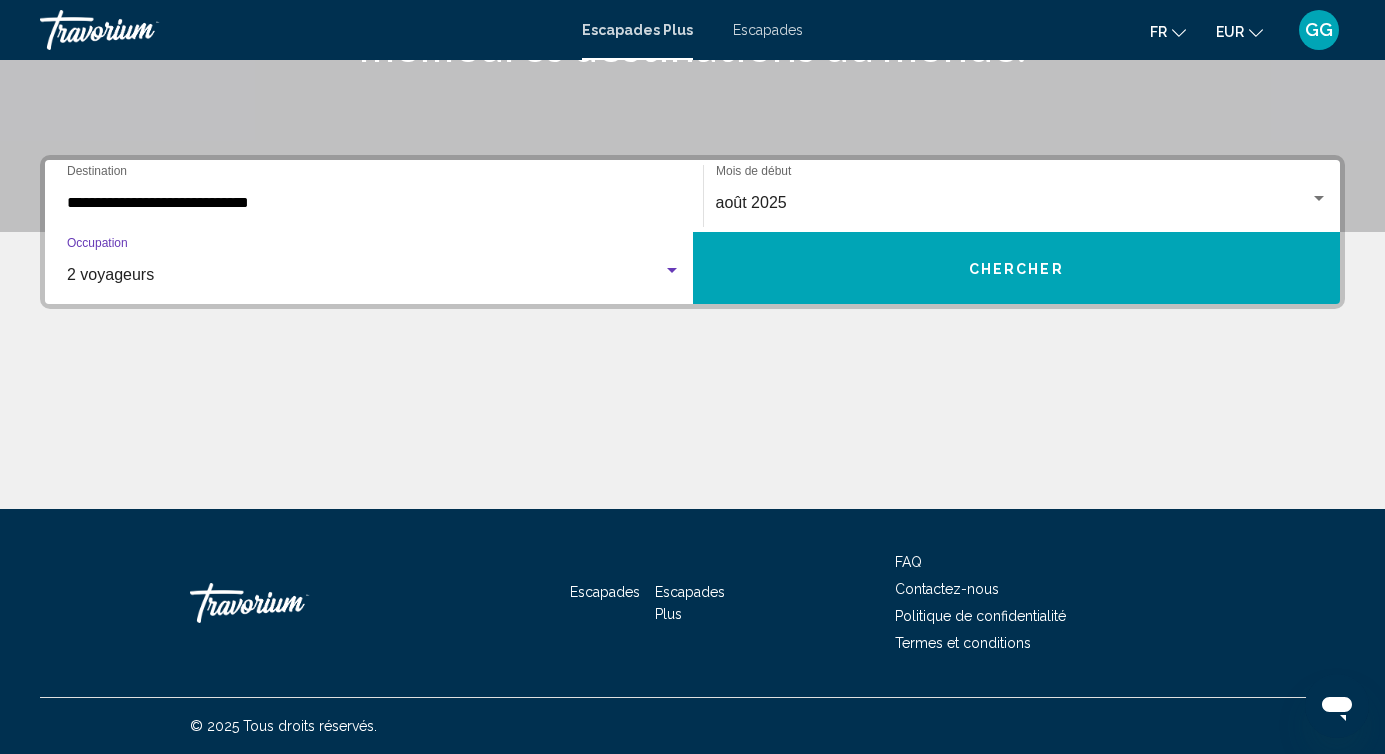 click on "Chercher" at bounding box center (1017, 268) 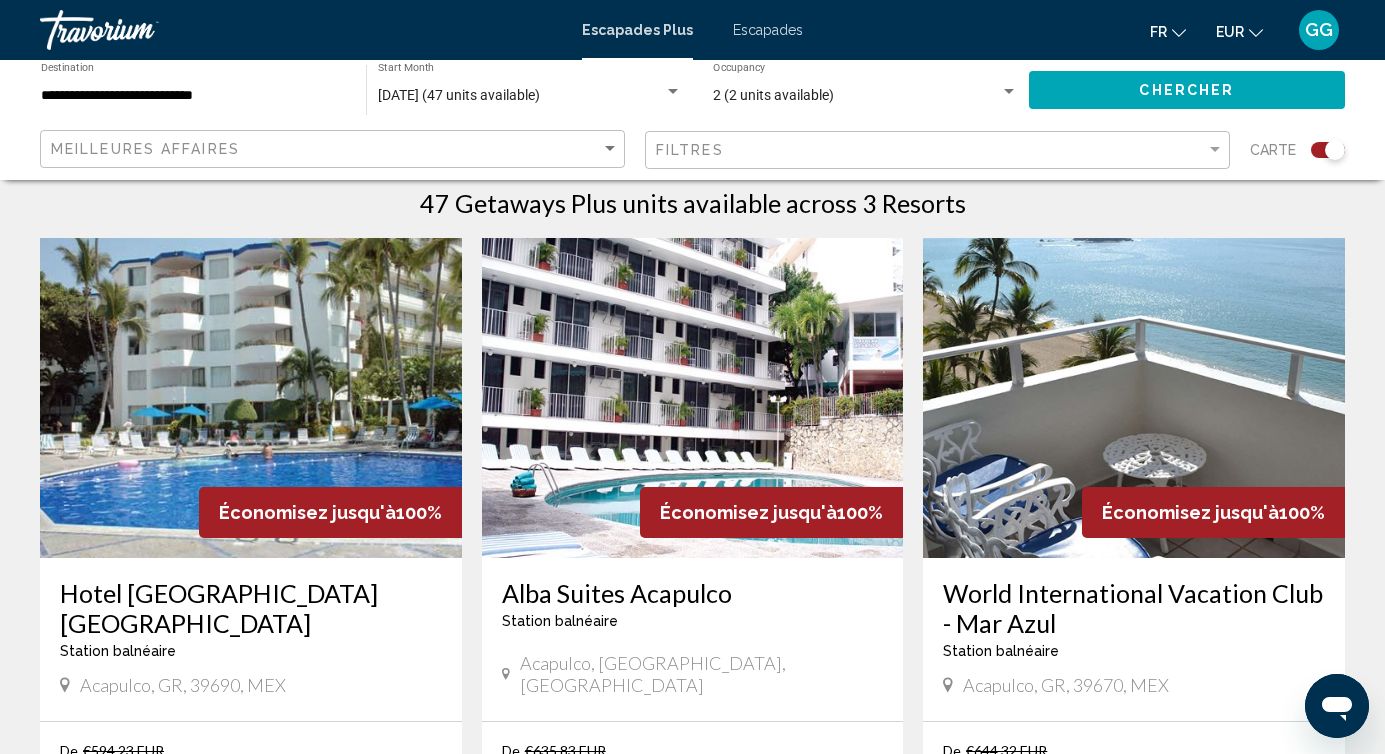 scroll, scrollTop: 704, scrollLeft: 0, axis: vertical 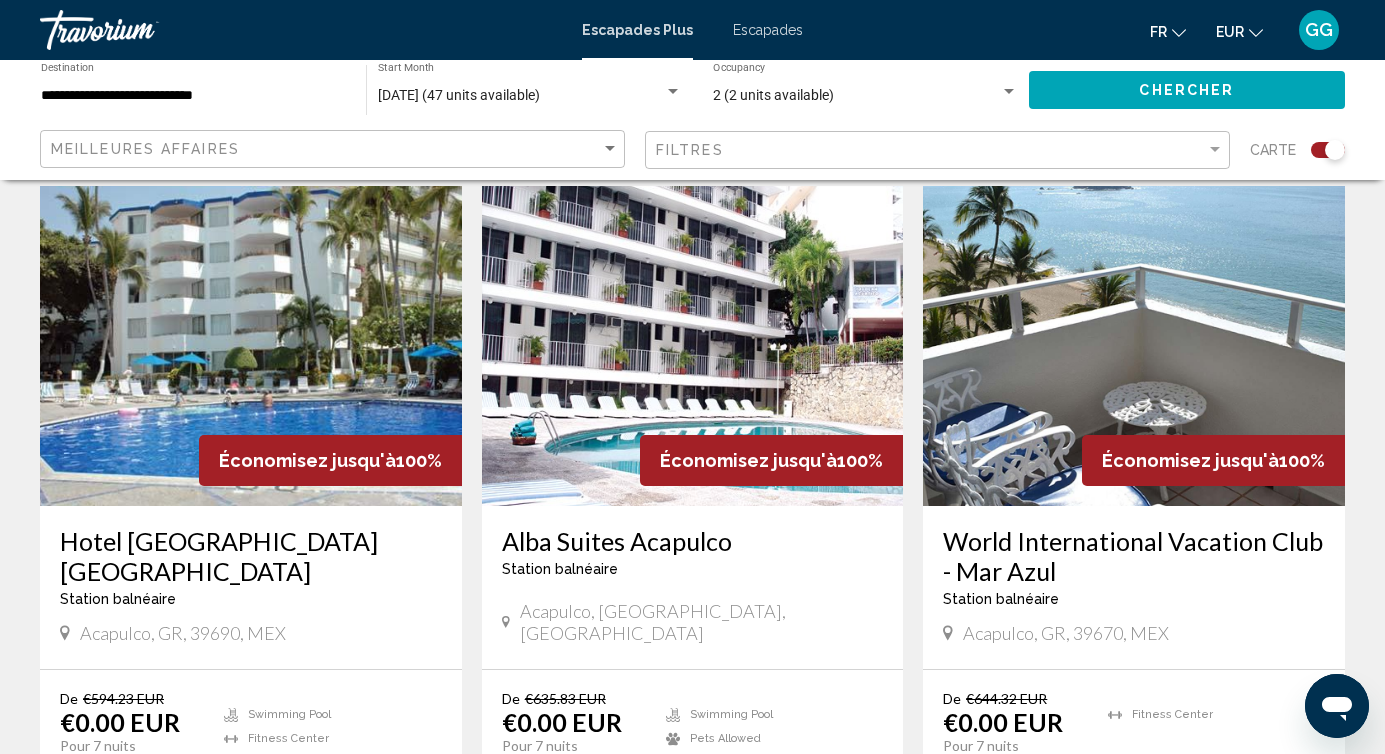 click at bounding box center (693, 346) 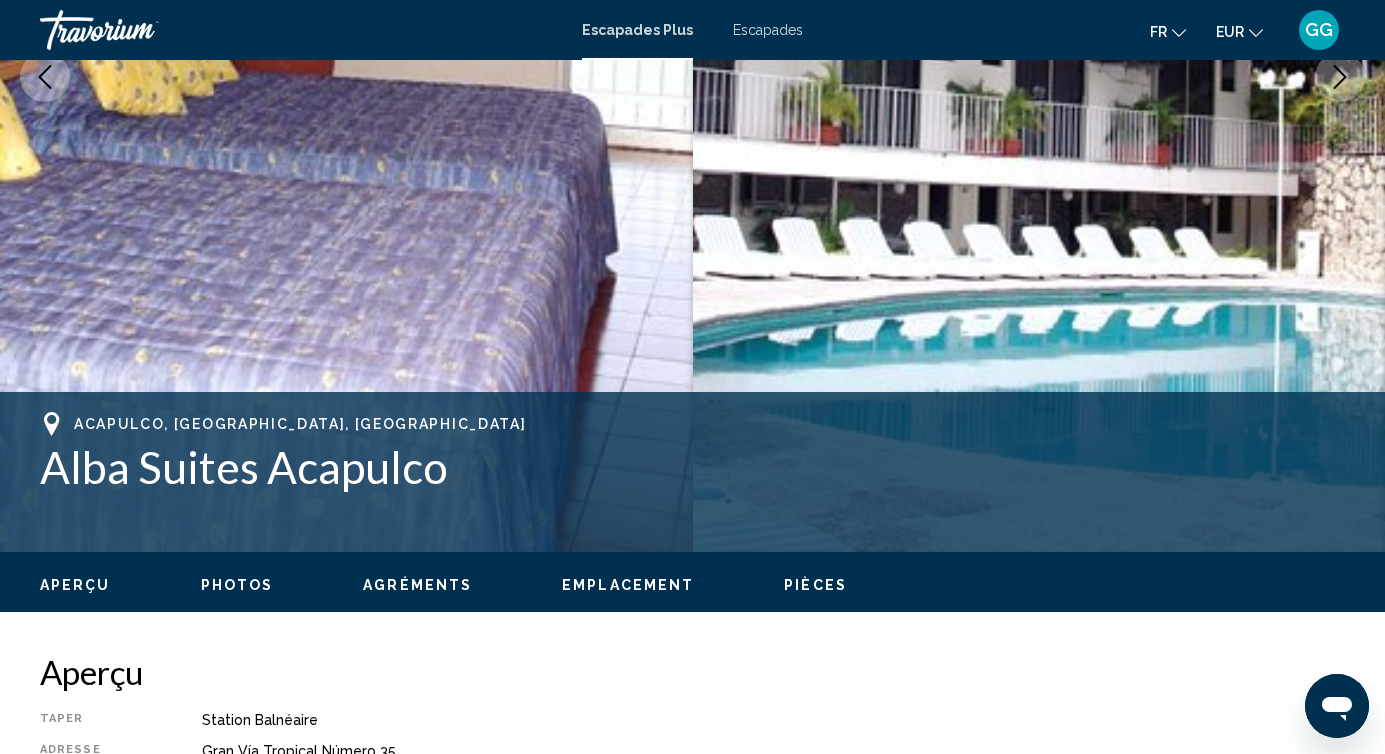 scroll, scrollTop: 509, scrollLeft: 0, axis: vertical 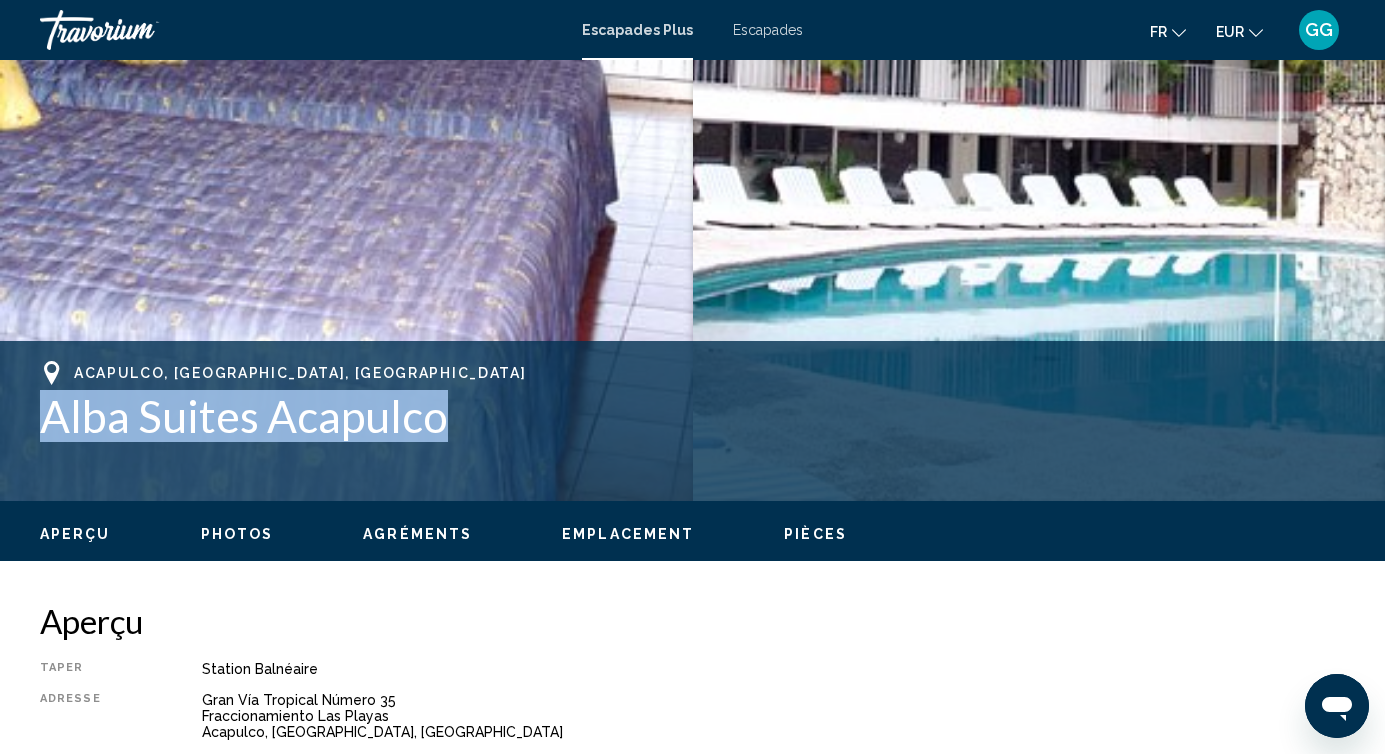 drag, startPoint x: 43, startPoint y: 414, endPoint x: 561, endPoint y: 401, distance: 518.1631 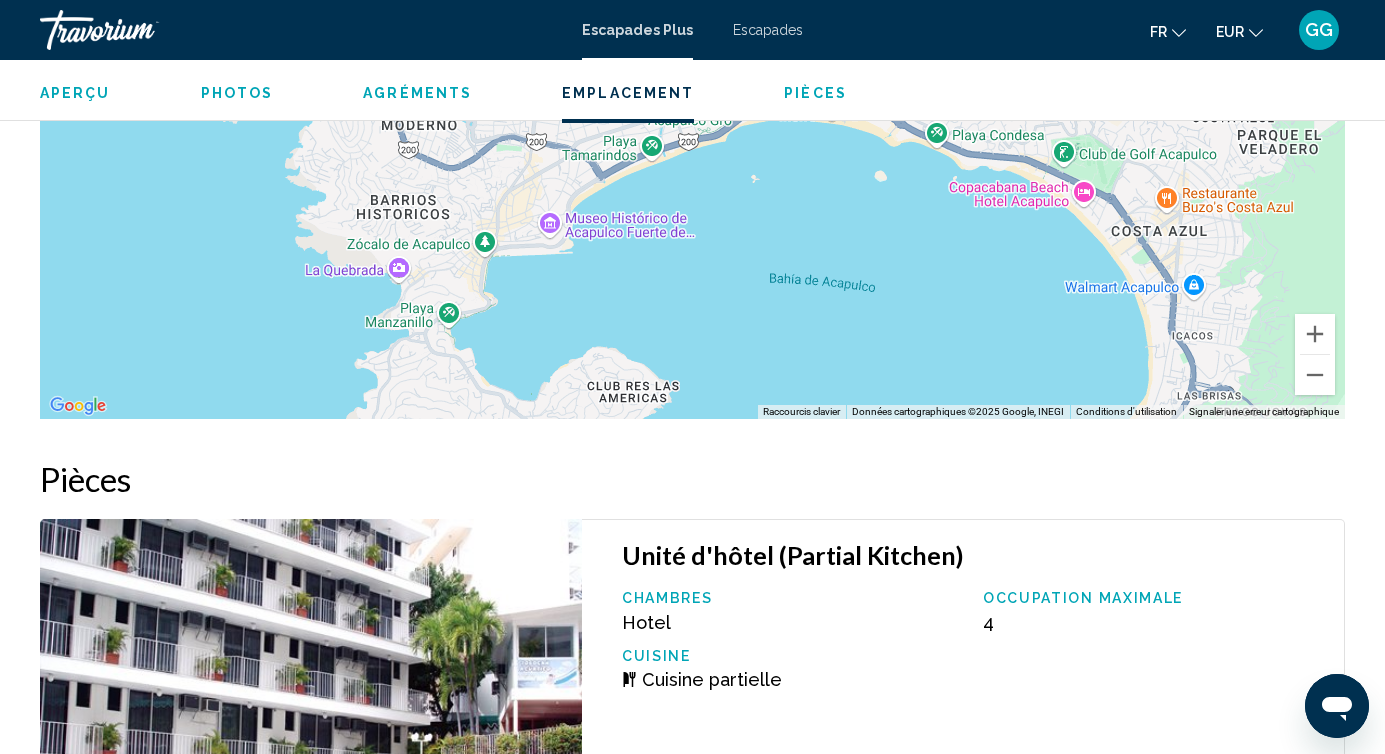 scroll, scrollTop: 3668, scrollLeft: 0, axis: vertical 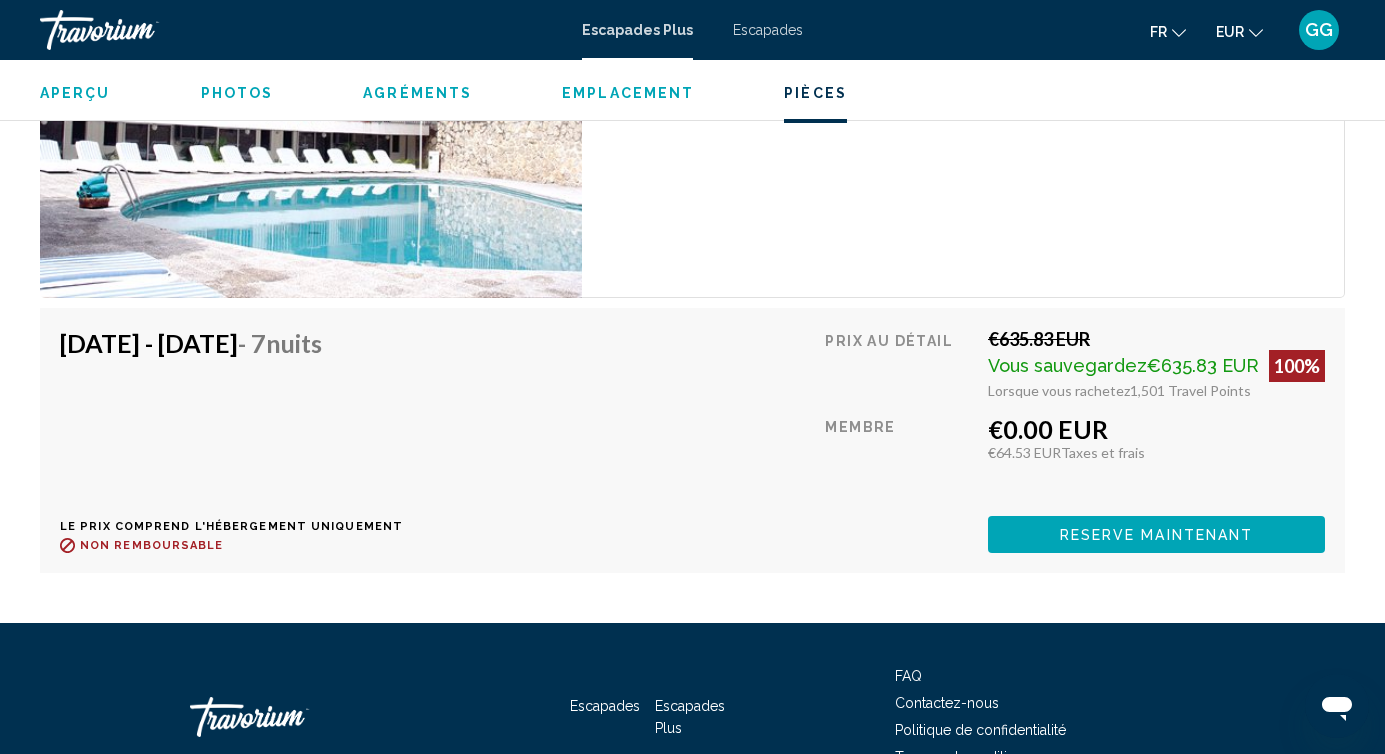 drag, startPoint x: 1131, startPoint y: 391, endPoint x: 1255, endPoint y: 390, distance: 124.004036 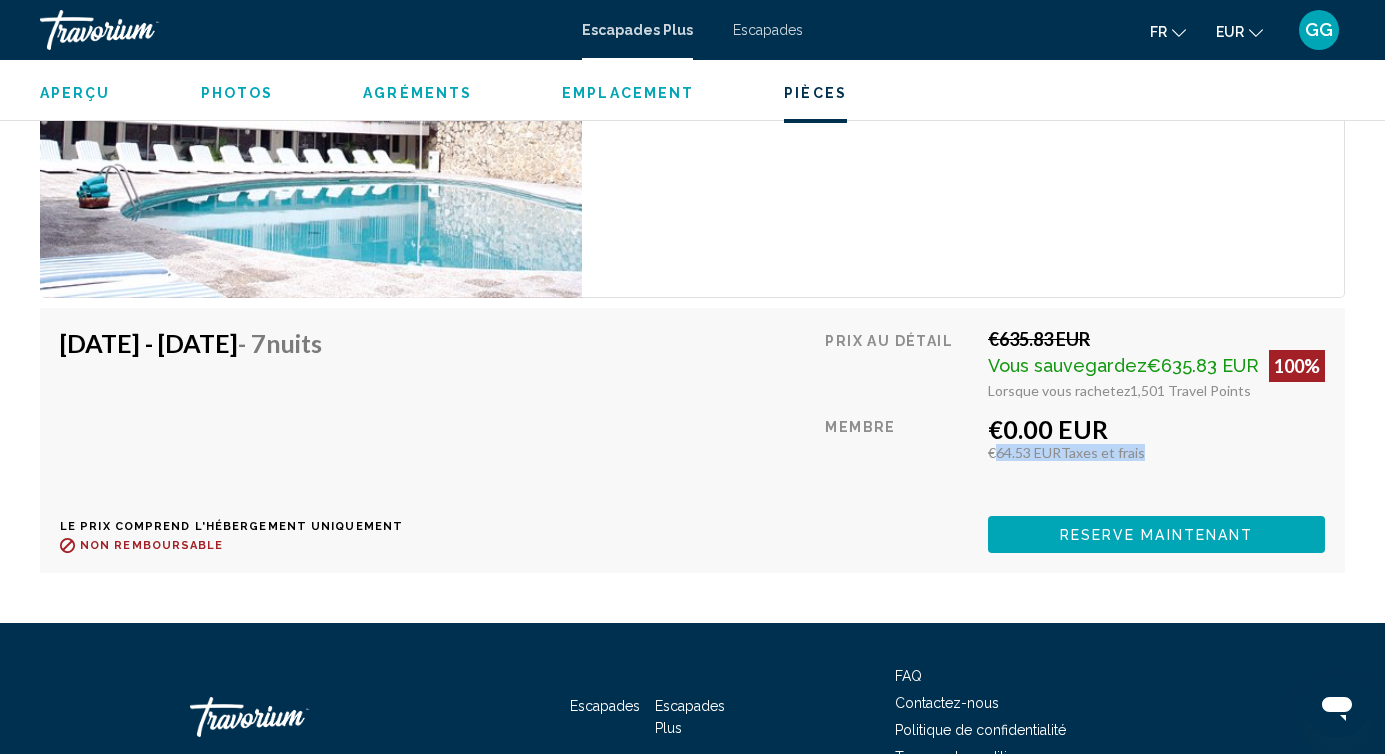 drag, startPoint x: 1149, startPoint y: 453, endPoint x: 992, endPoint y: 453, distance: 157 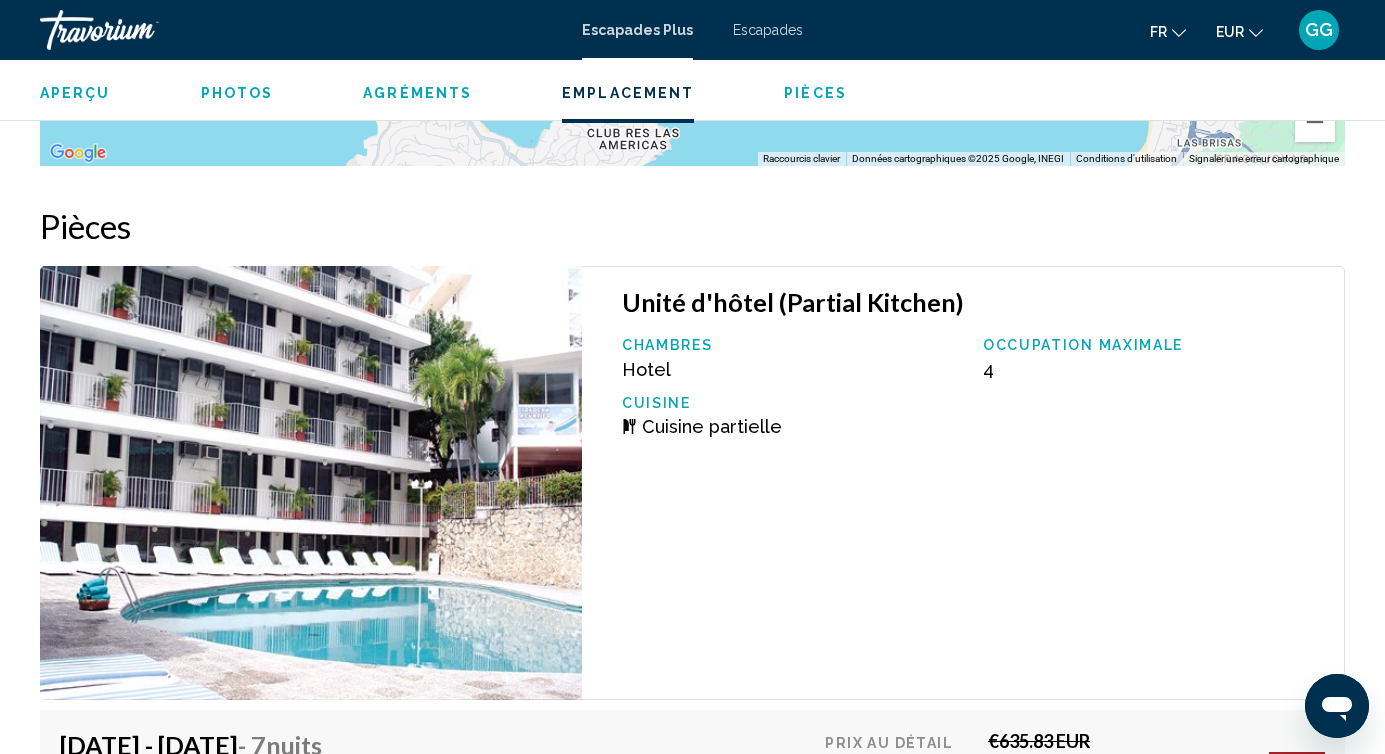 scroll, scrollTop: 3140, scrollLeft: 0, axis: vertical 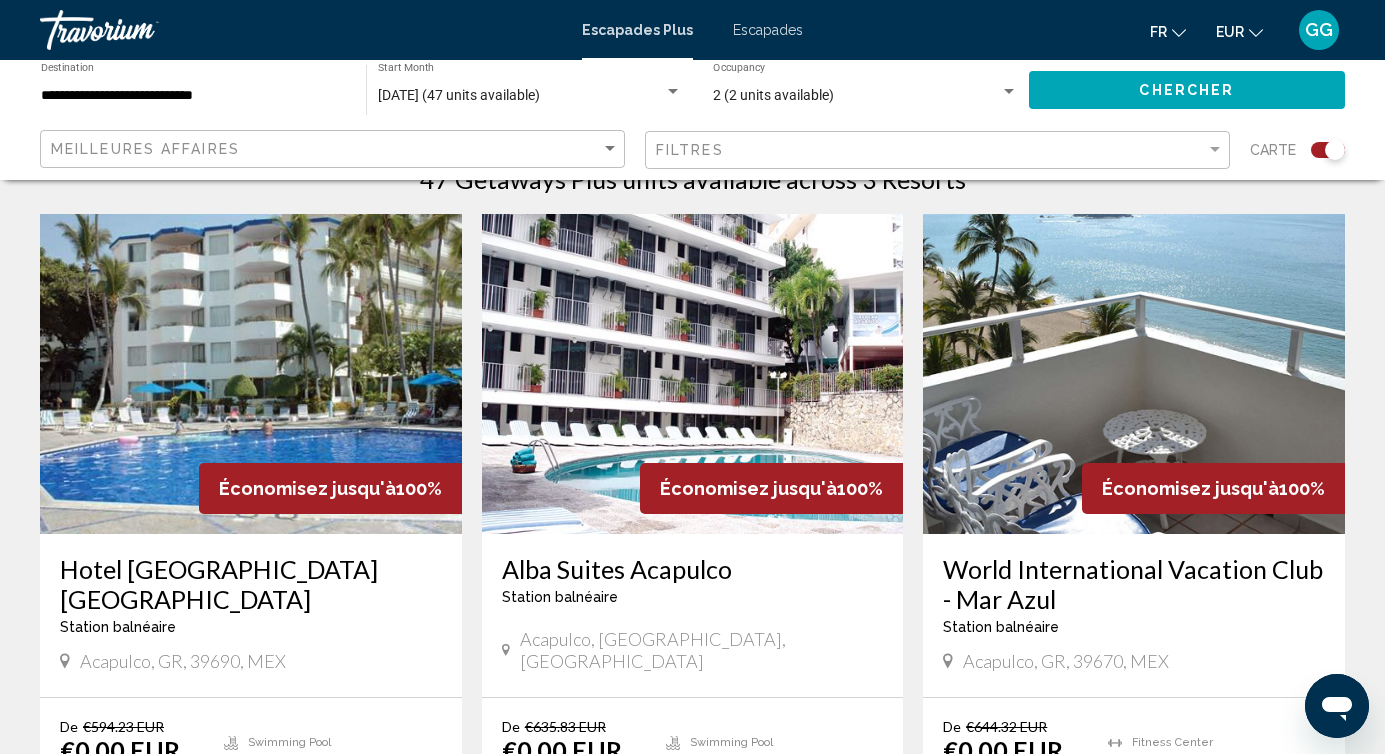 click at bounding box center [1134, 374] 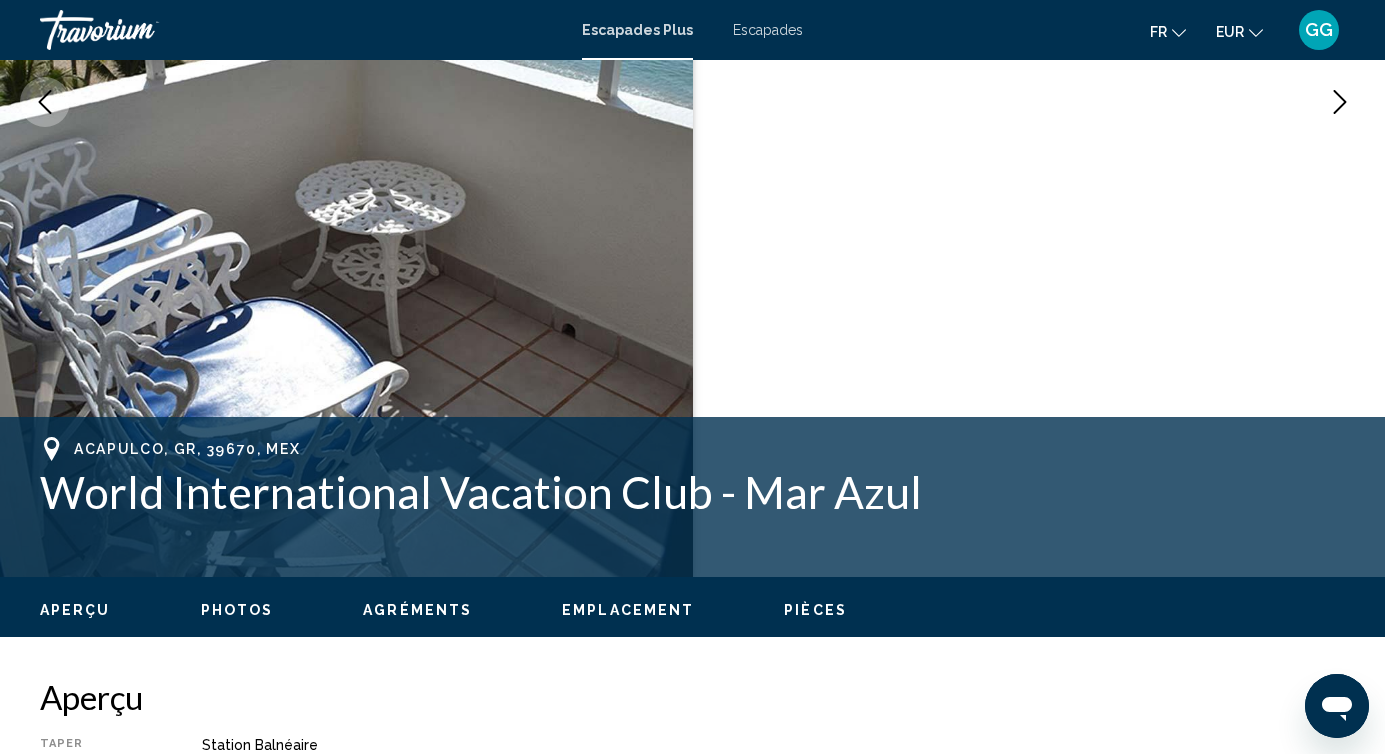scroll, scrollTop: 439, scrollLeft: 0, axis: vertical 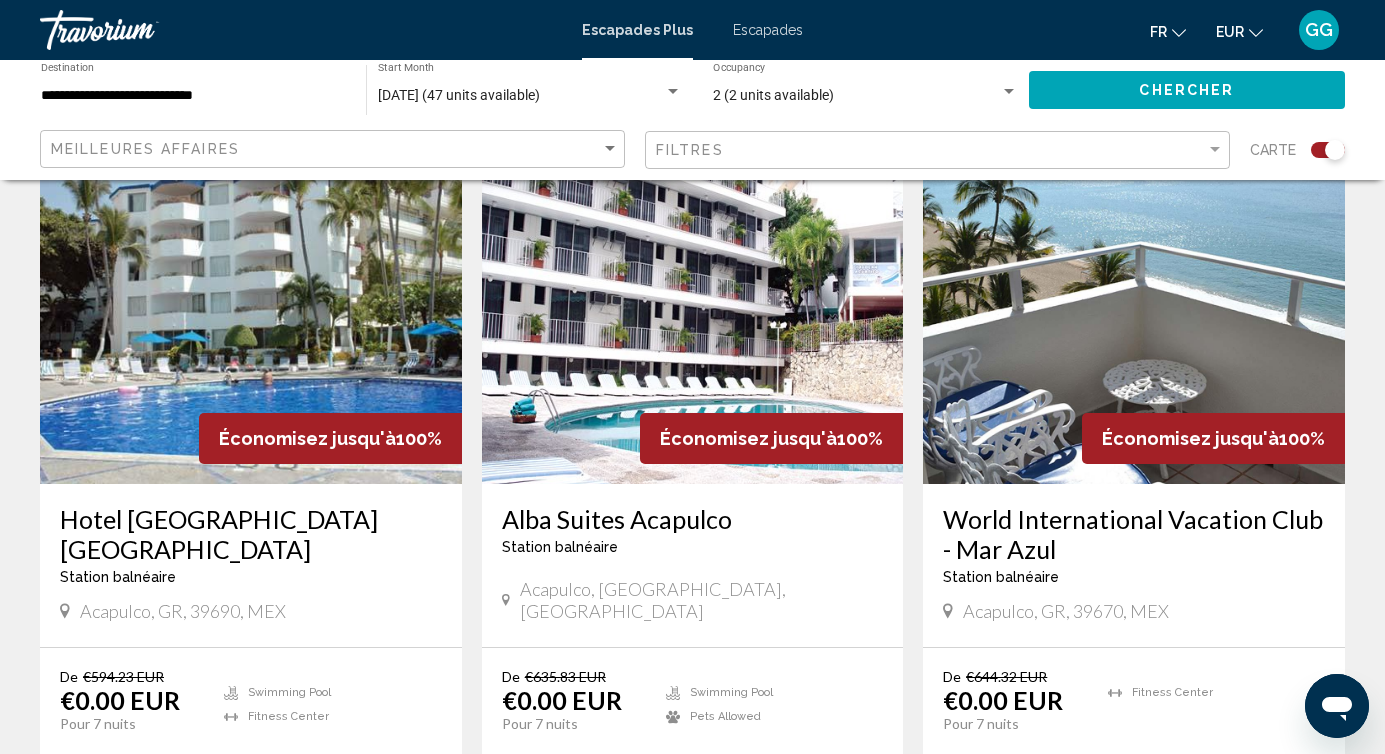 click at bounding box center [251, 324] 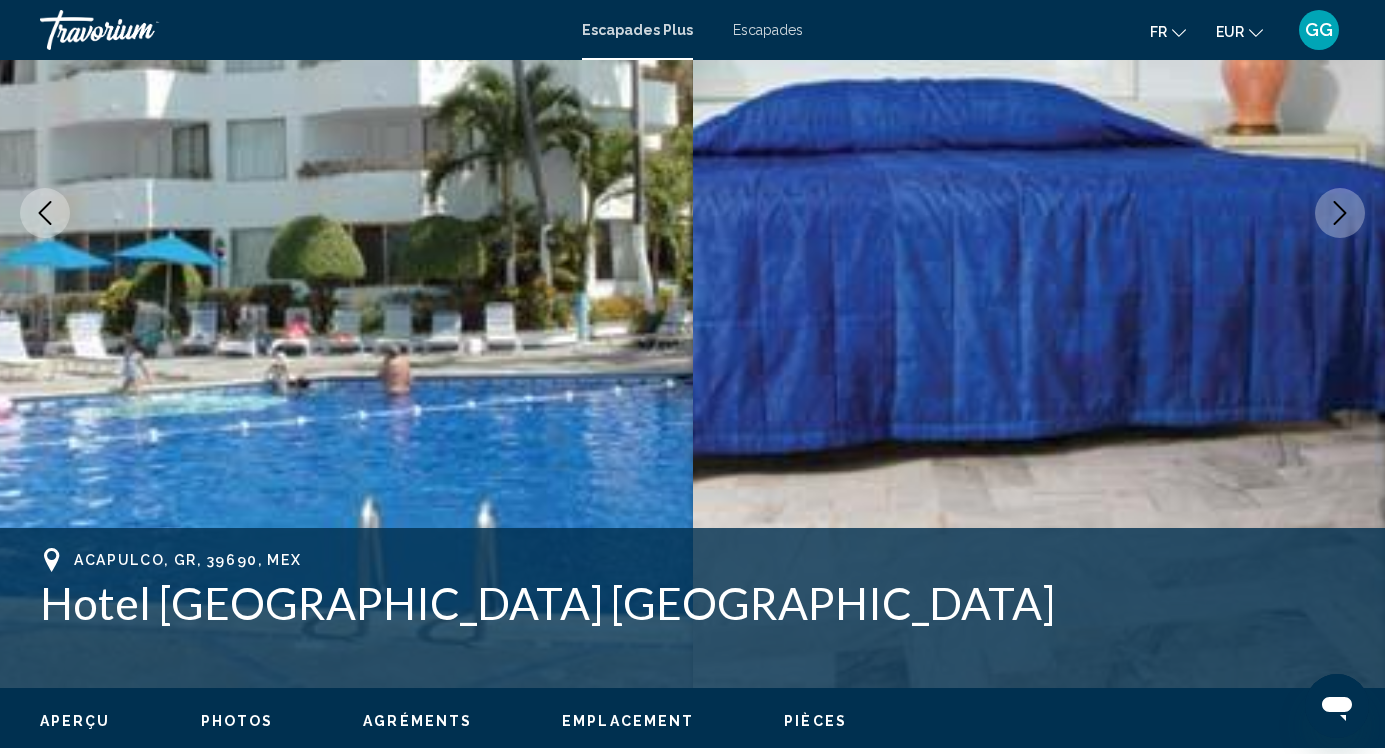 scroll, scrollTop: 326, scrollLeft: 0, axis: vertical 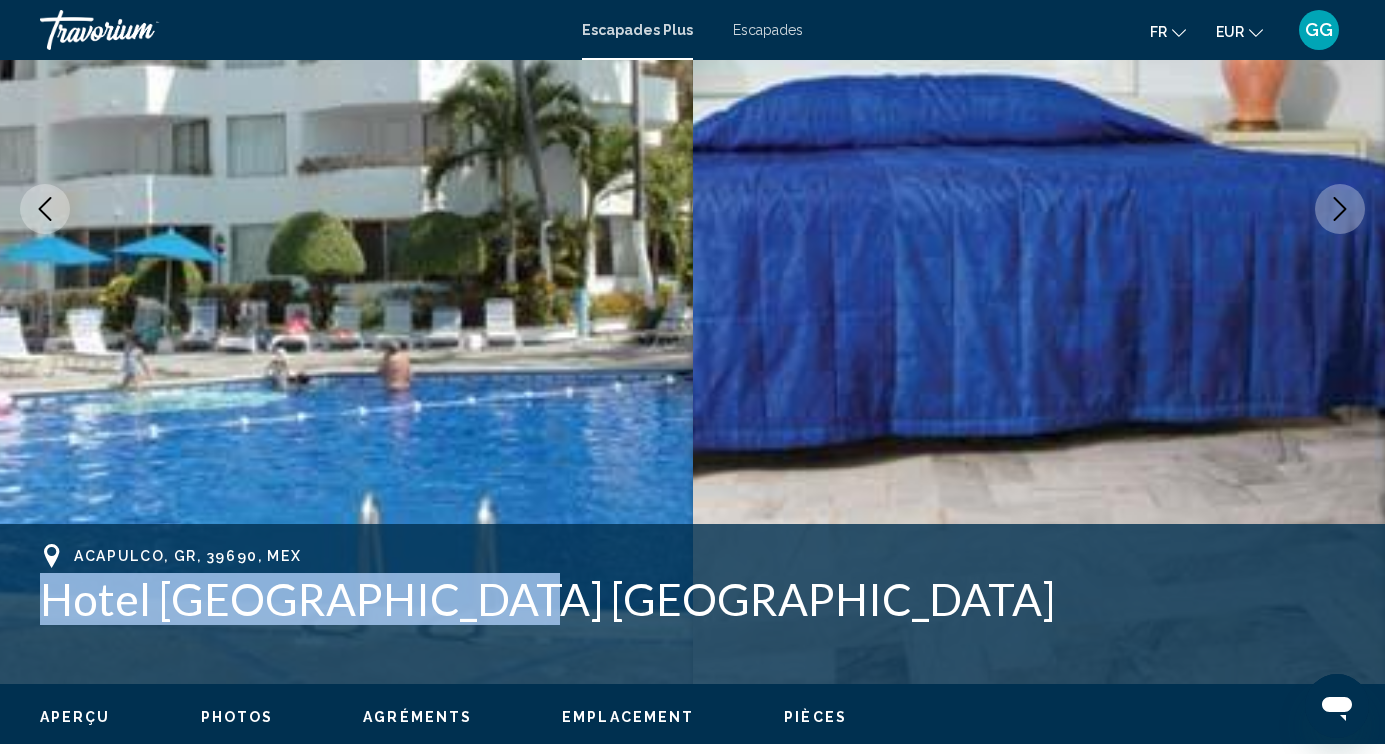 drag, startPoint x: 45, startPoint y: 603, endPoint x: 525, endPoint y: 616, distance: 480.176 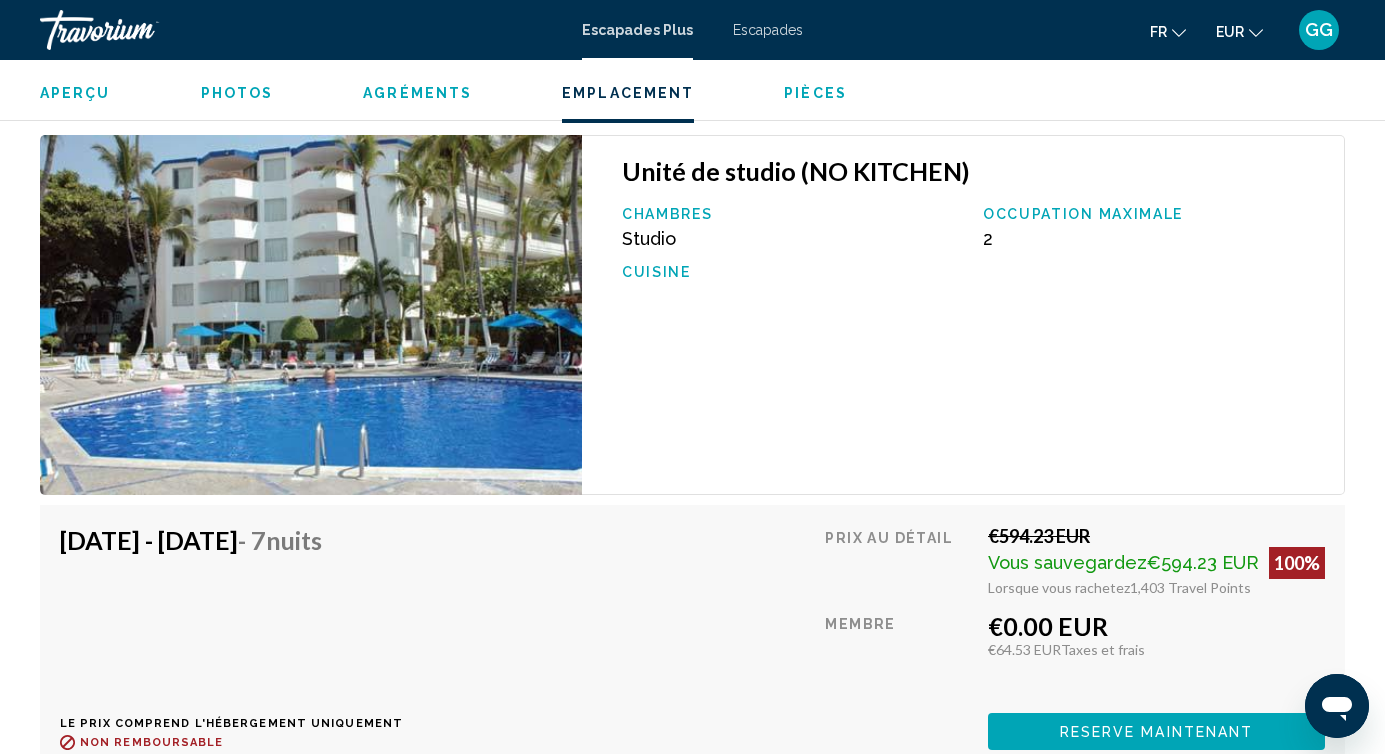 scroll, scrollTop: 3466, scrollLeft: 0, axis: vertical 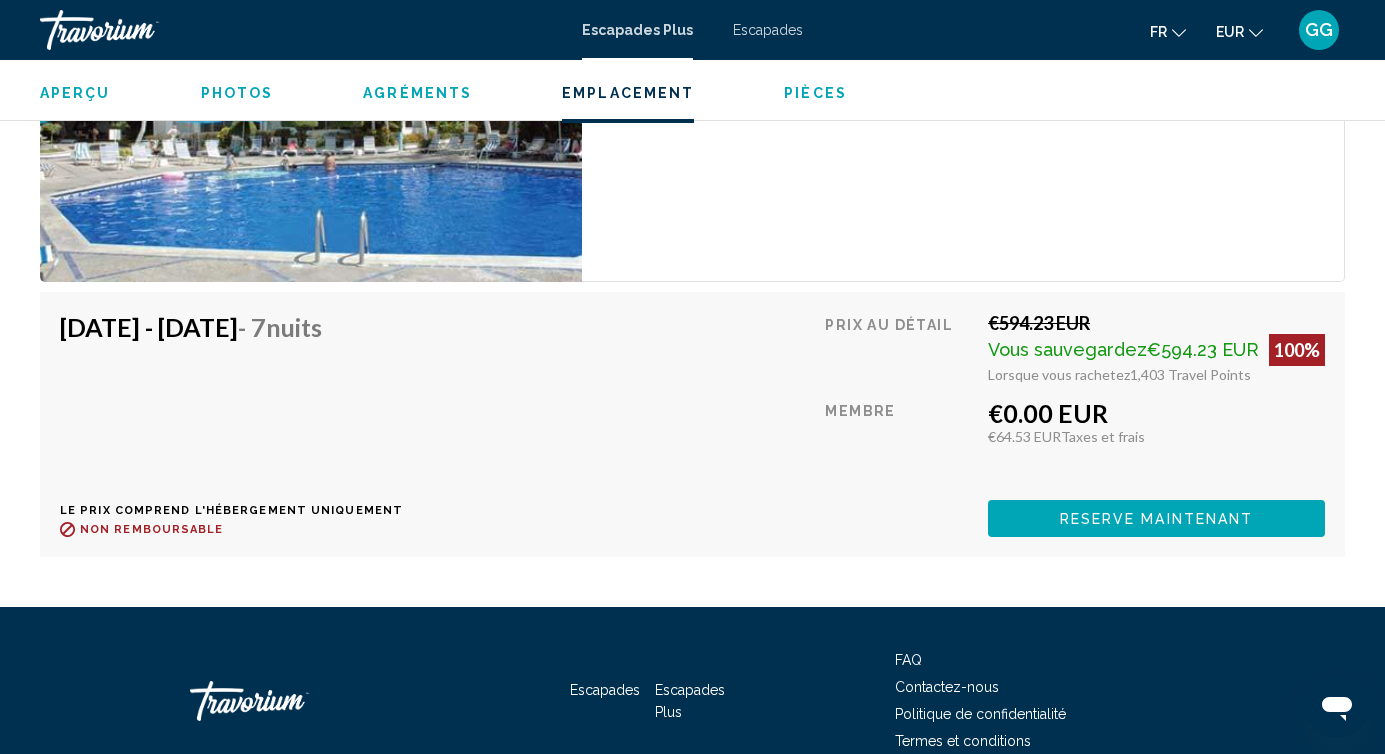 click on "Reserve maintenant" at bounding box center [1157, 519] 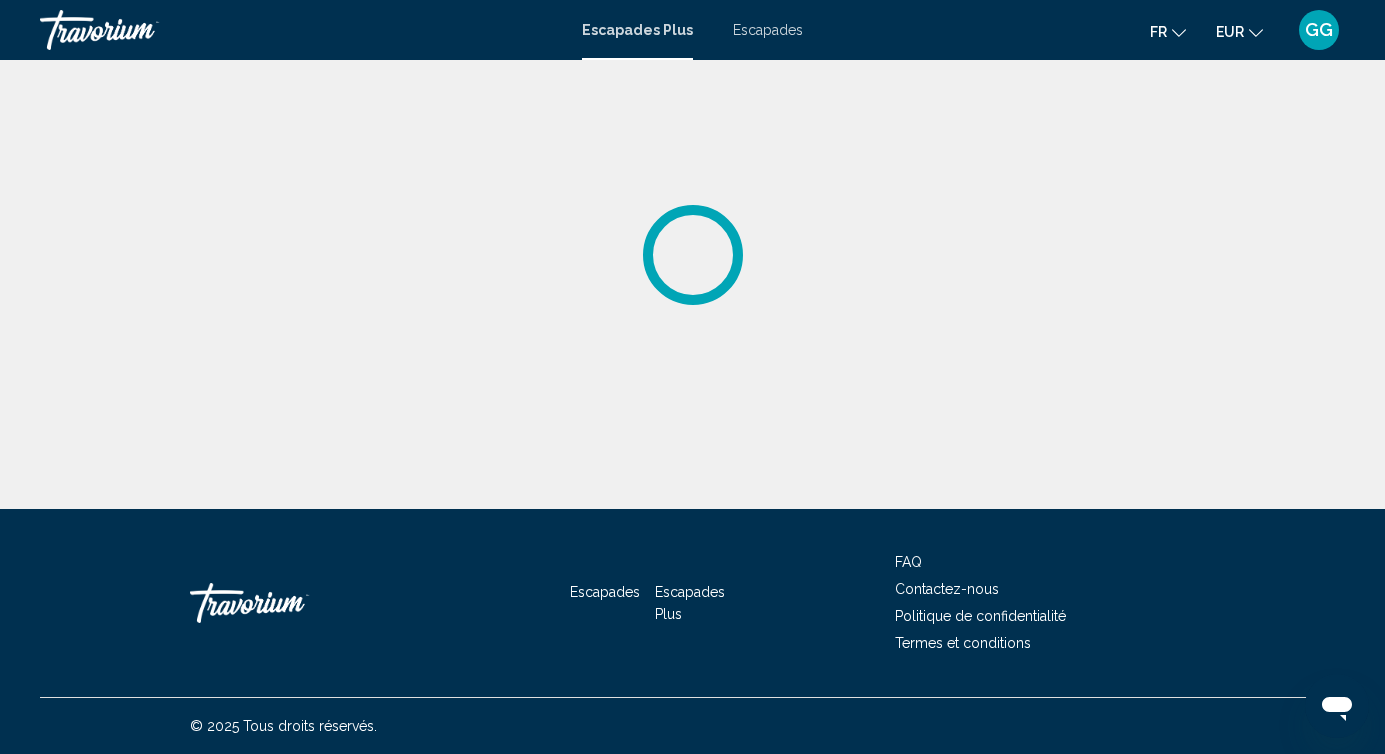 scroll, scrollTop: 0, scrollLeft: 0, axis: both 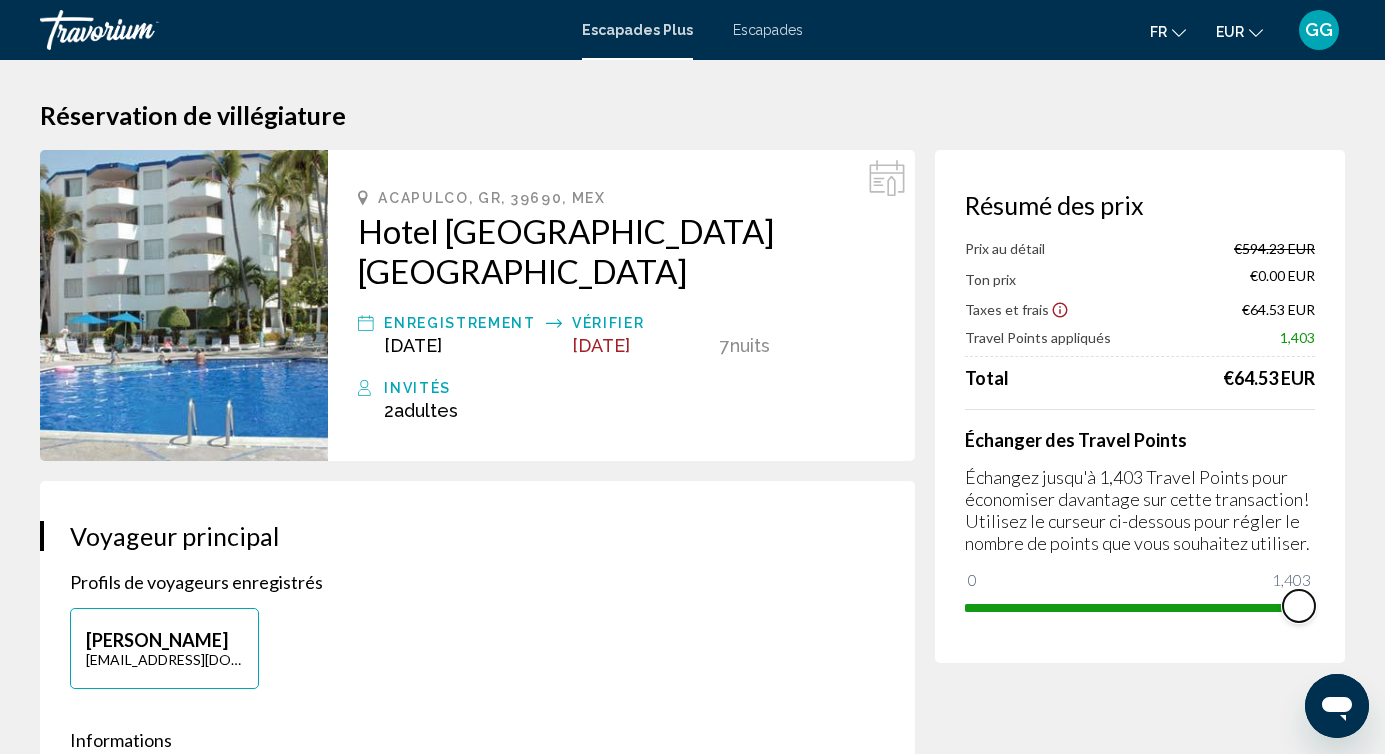 drag, startPoint x: 1305, startPoint y: 602, endPoint x: 1393, endPoint y: 600, distance: 88.02273 